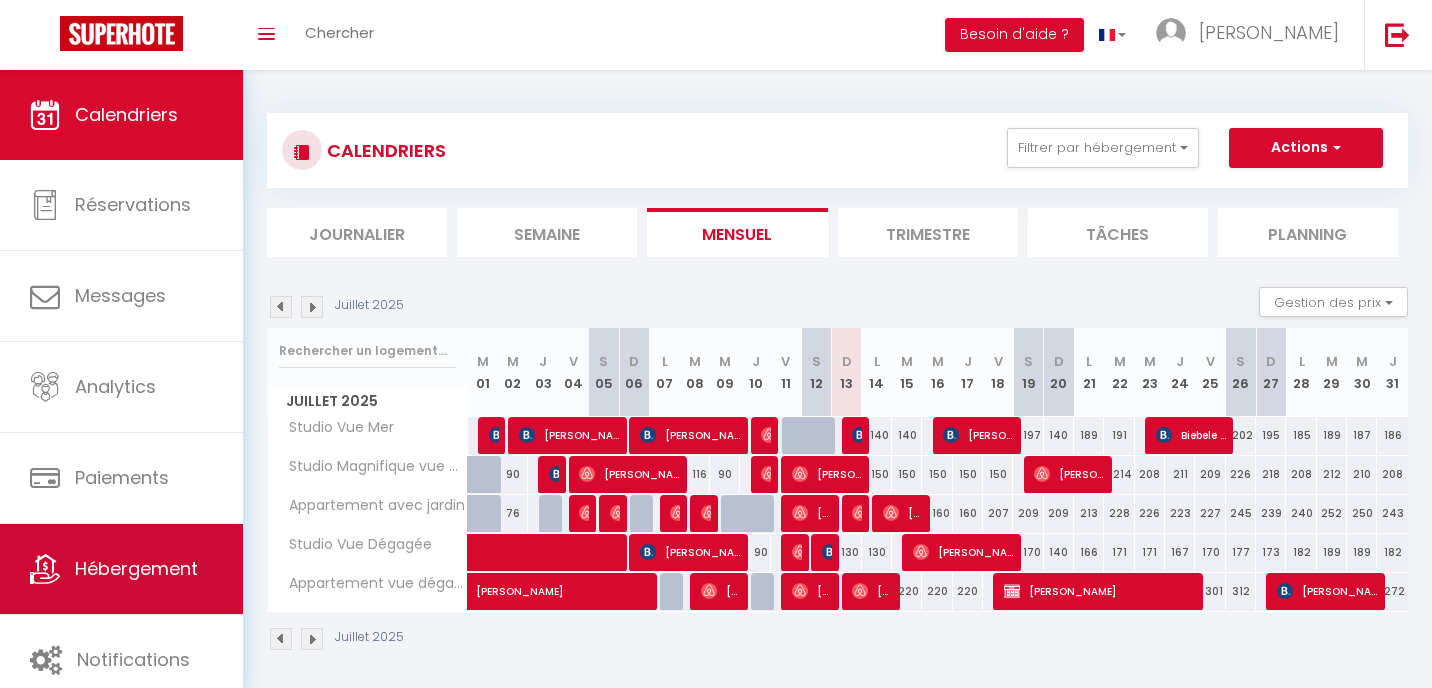 scroll, scrollTop: 0, scrollLeft: 0, axis: both 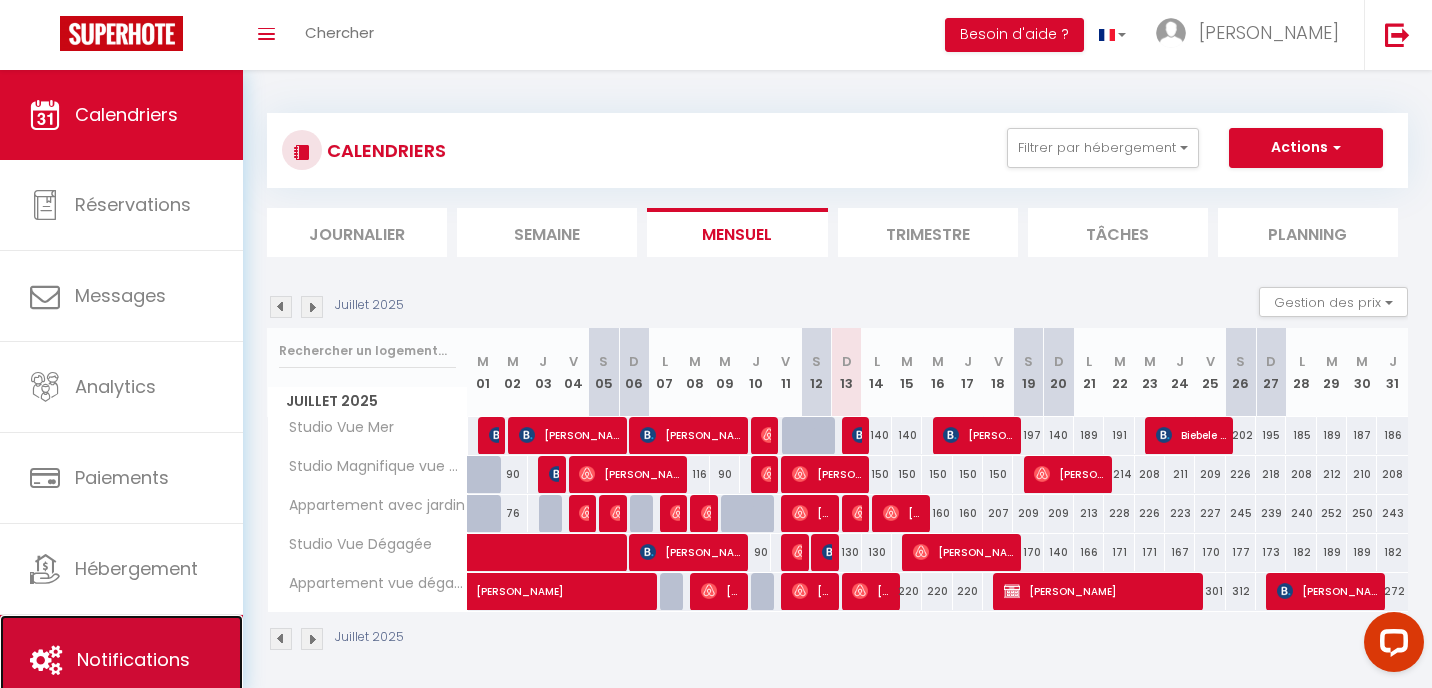 click on "Notifications" at bounding box center [133, 659] 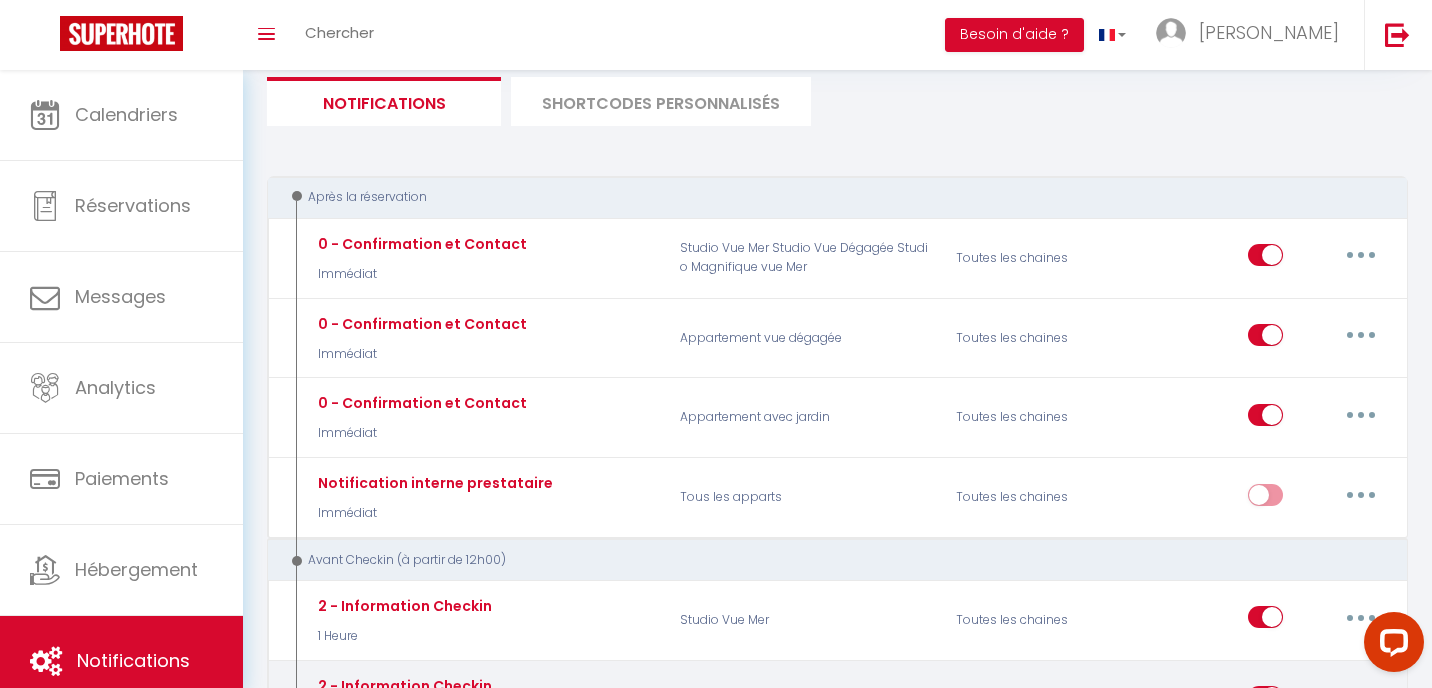 scroll, scrollTop: 132, scrollLeft: 0, axis: vertical 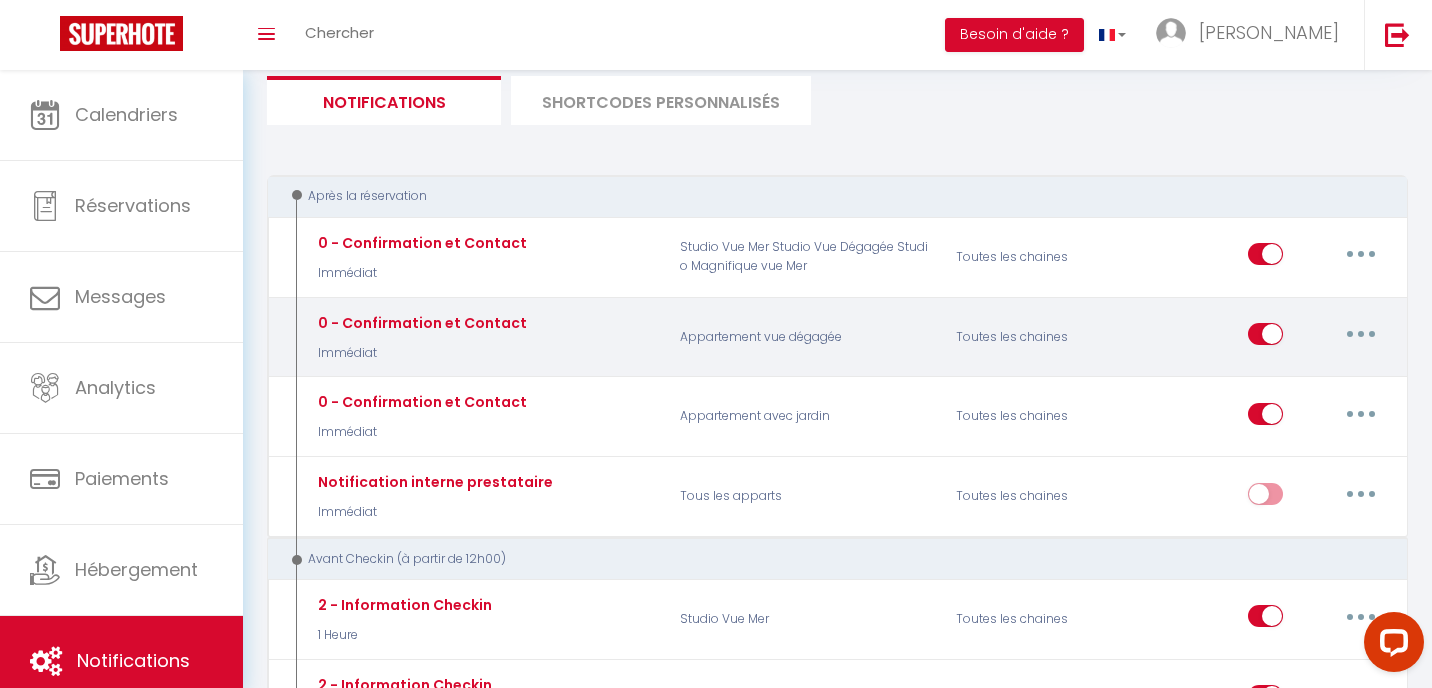 click at bounding box center [1361, 334] 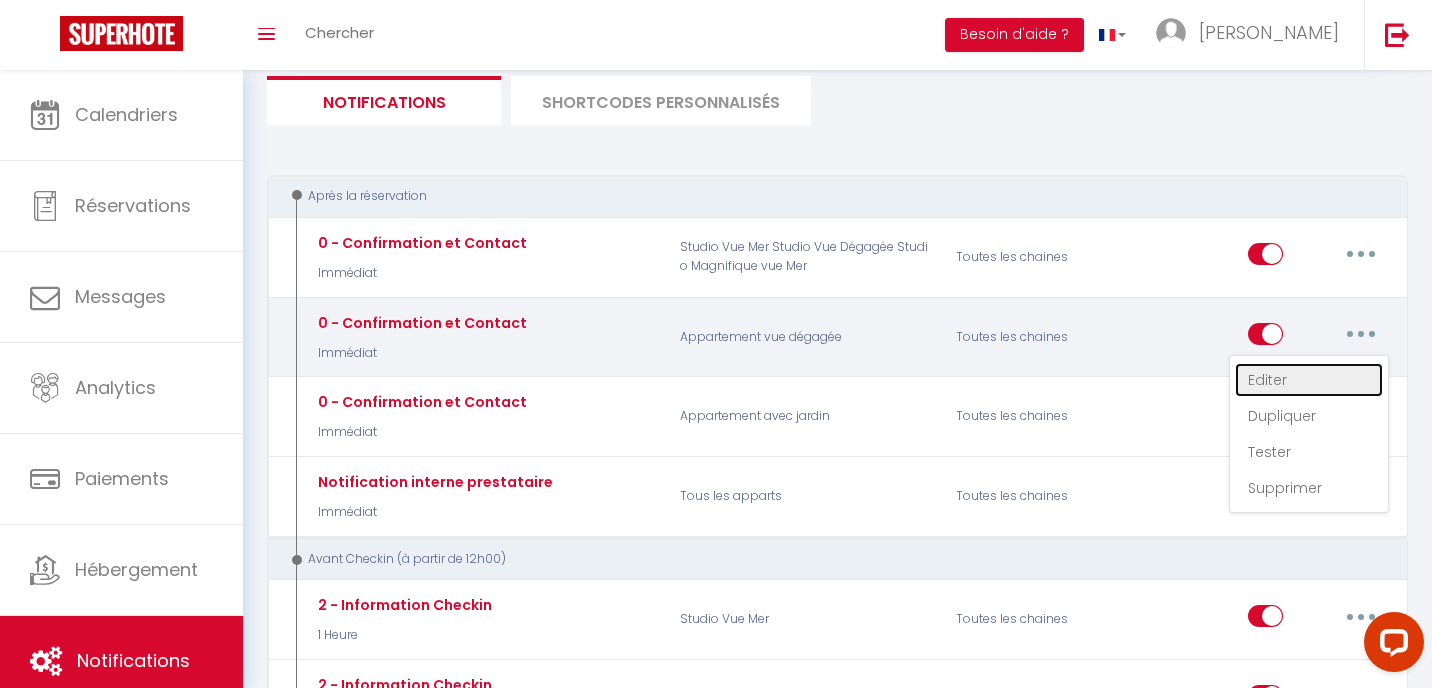 click on "Editer" at bounding box center [1309, 380] 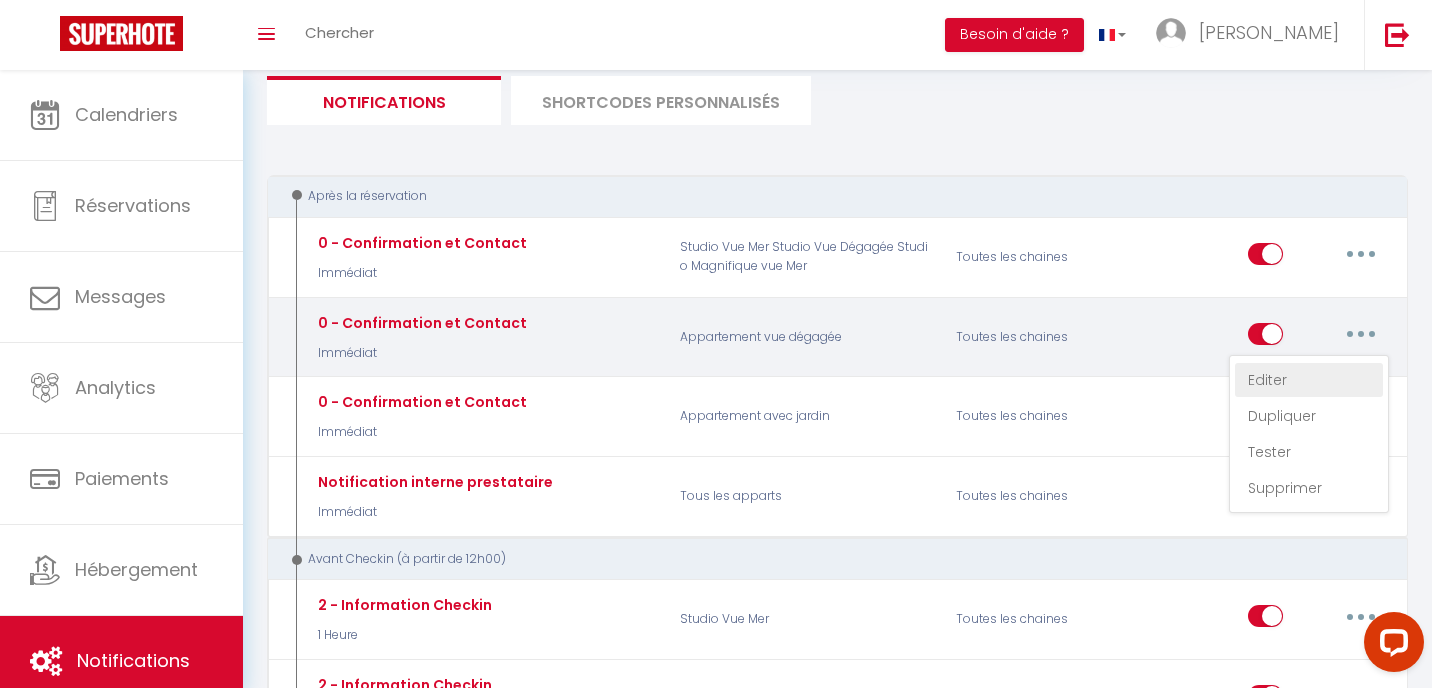 type on "0 - Confirmation et Contact" 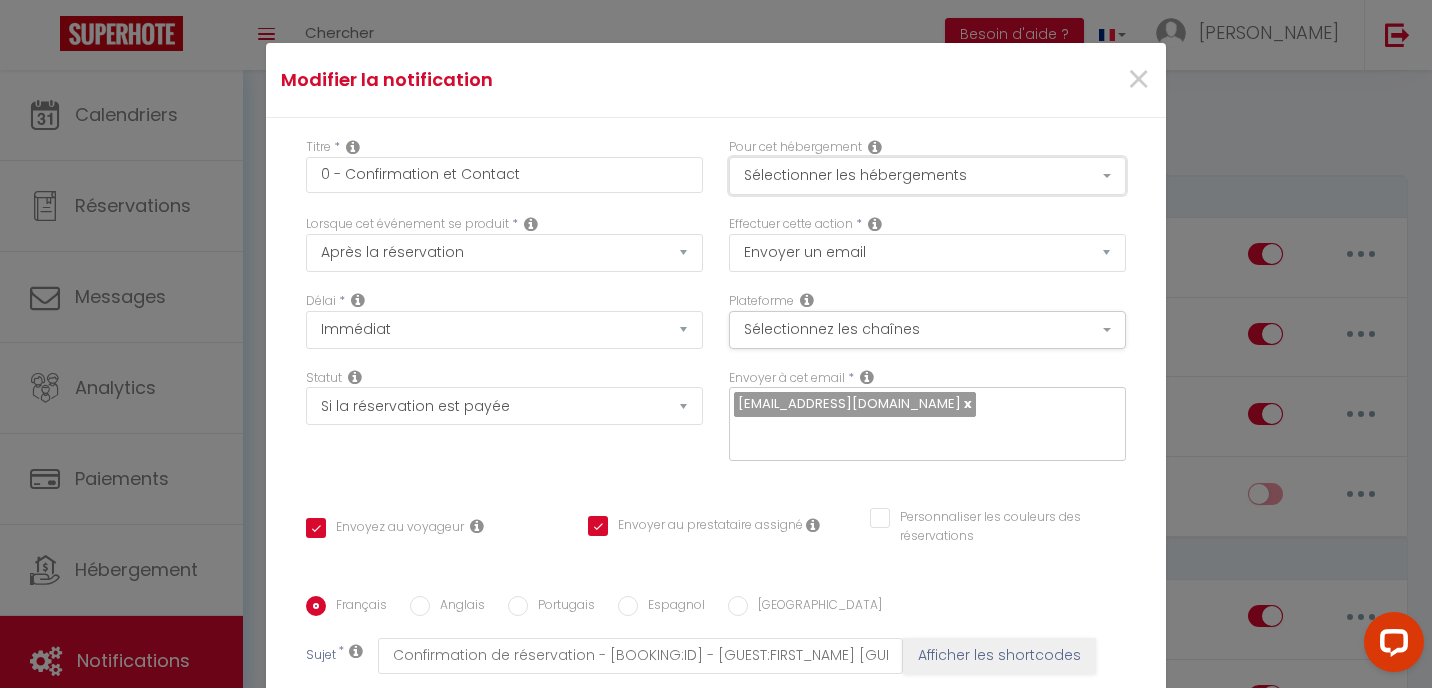 click on "Sélectionner les hébergements" at bounding box center [927, 176] 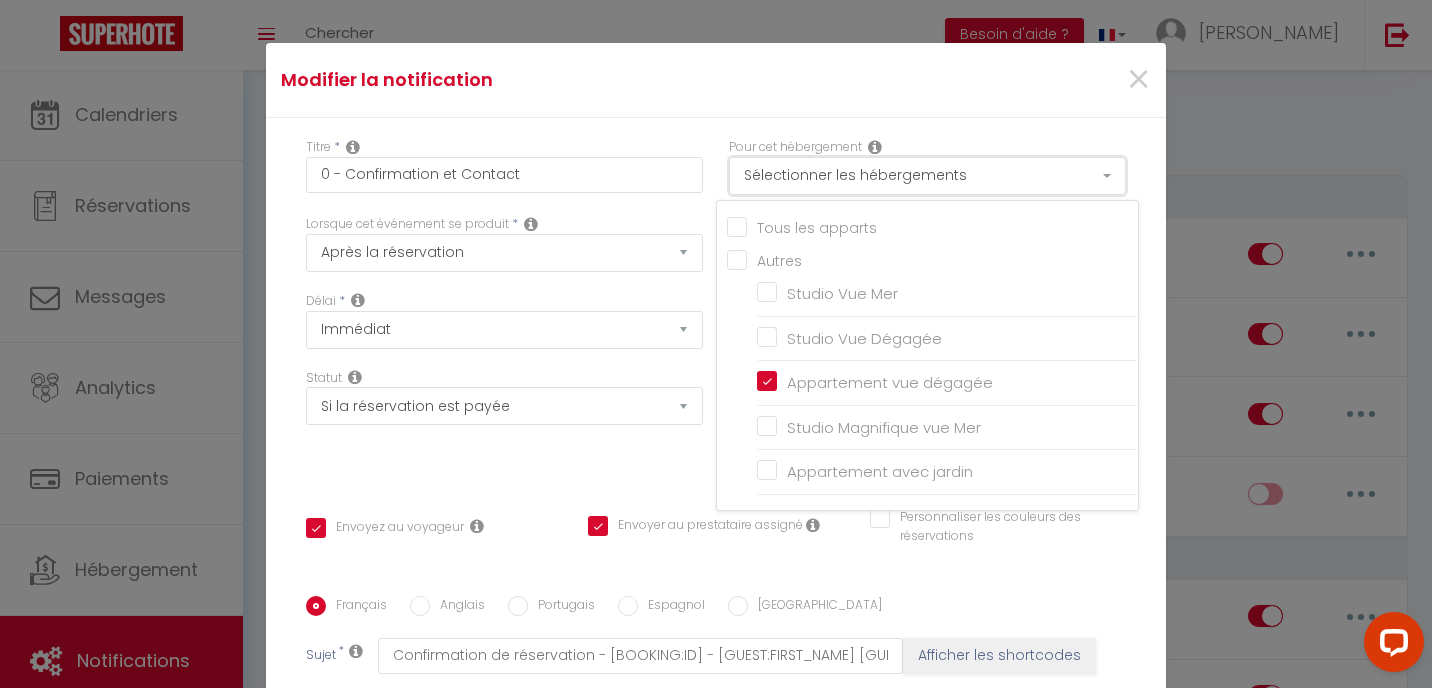 click on "Sélectionner les hébergements" at bounding box center (927, 176) 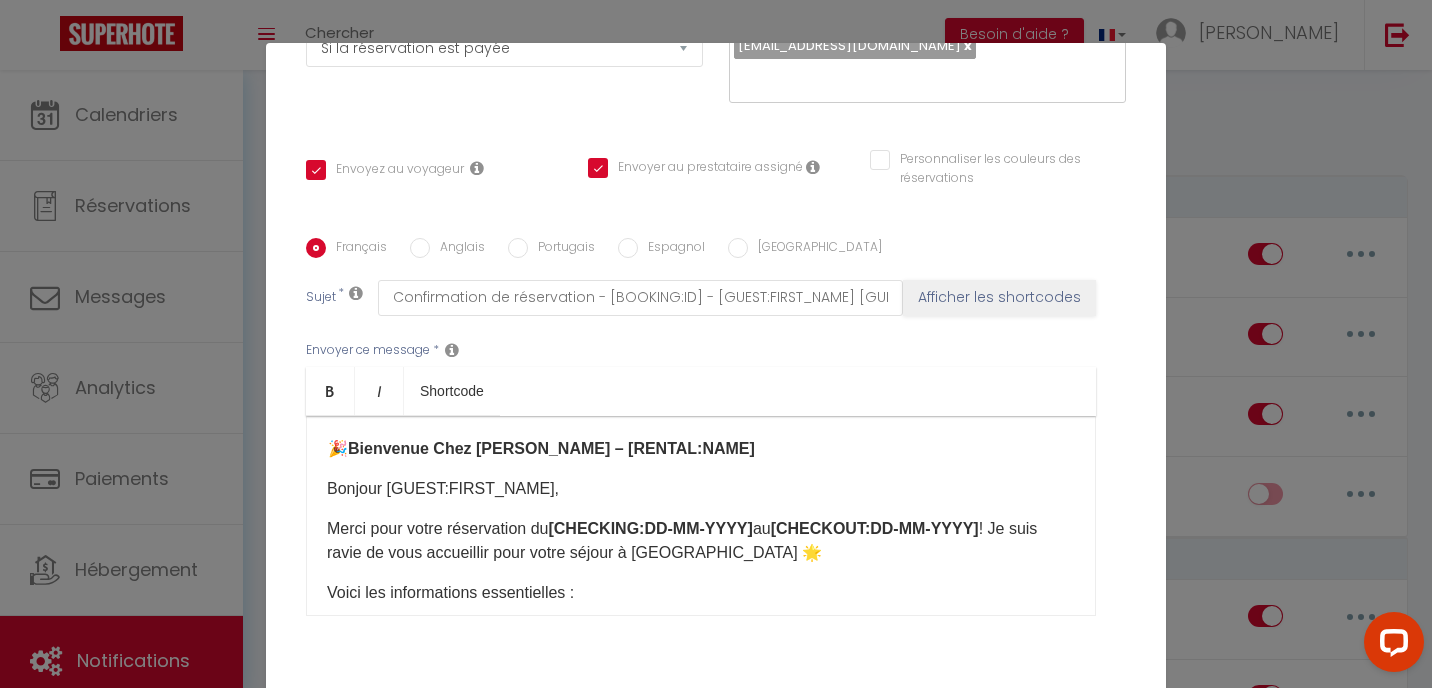 scroll, scrollTop: 376, scrollLeft: 0, axis: vertical 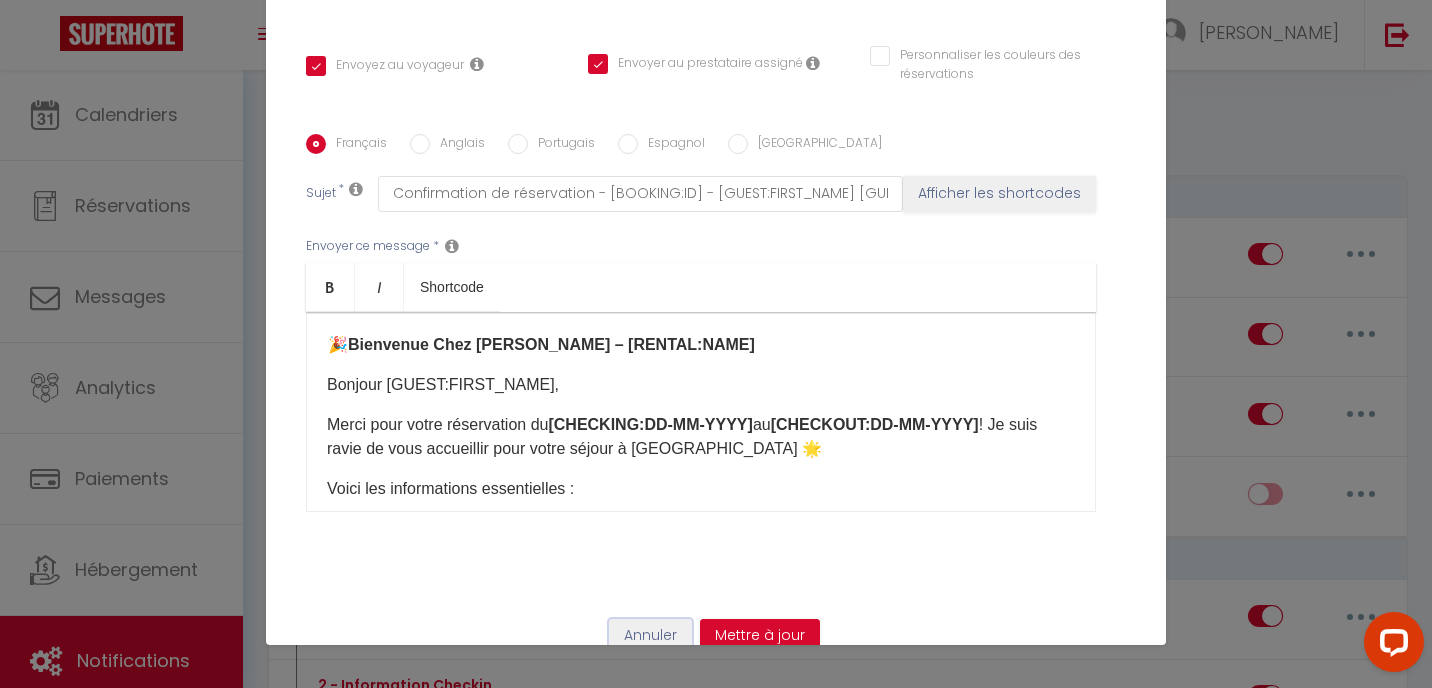 click on "Annuler" at bounding box center [650, 636] 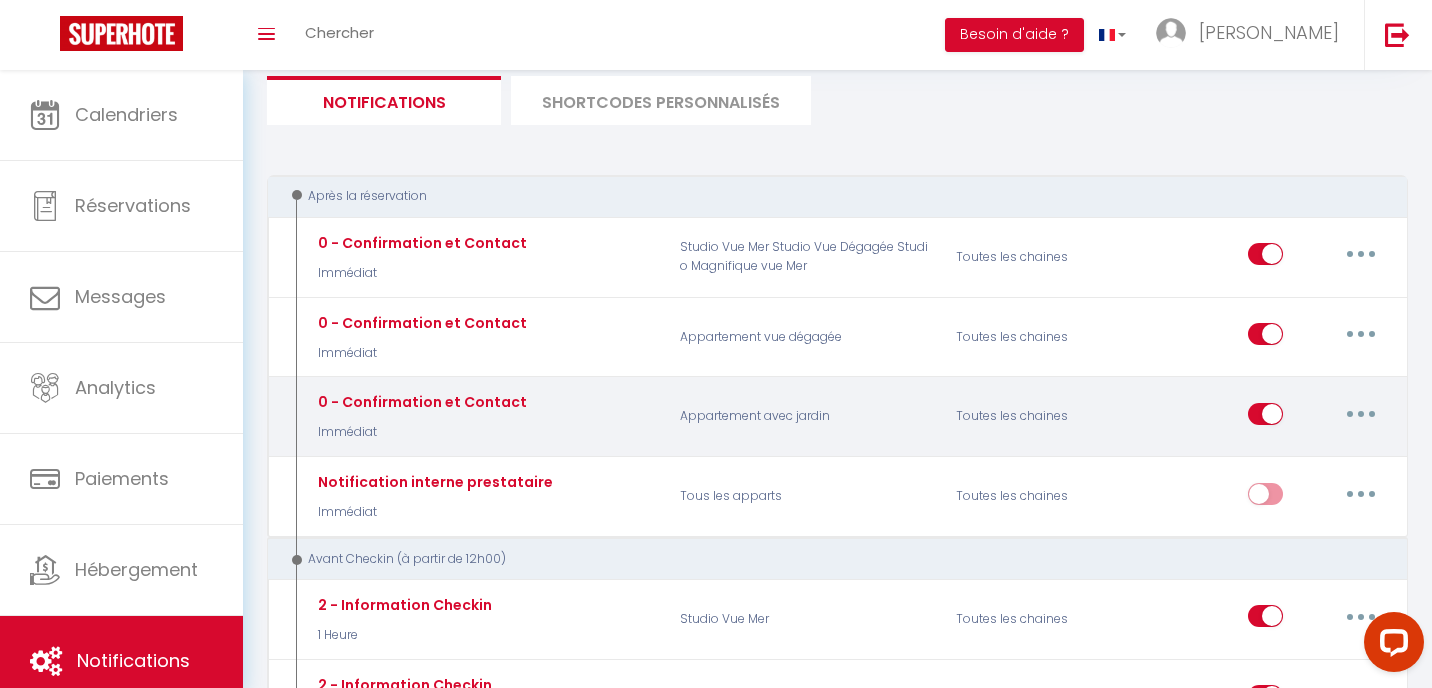 click at bounding box center (1361, 414) 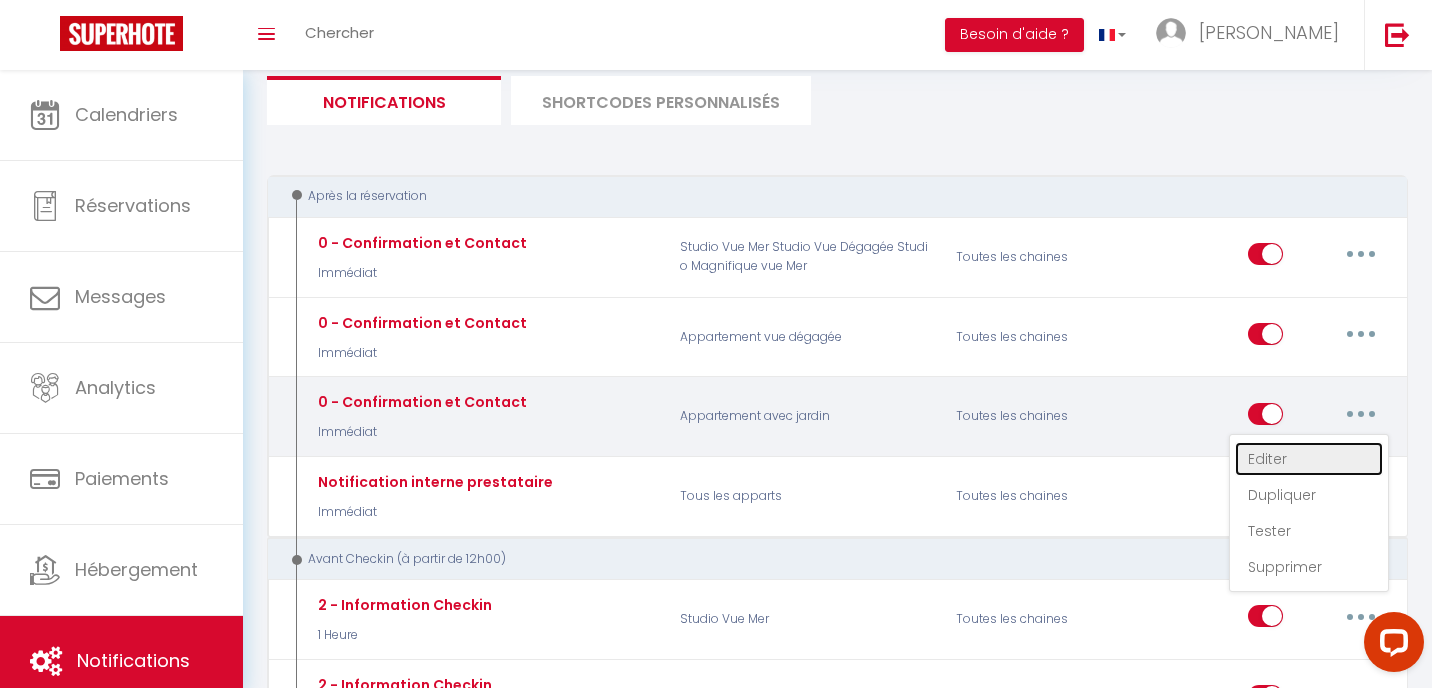click on "Editer" at bounding box center (1309, 459) 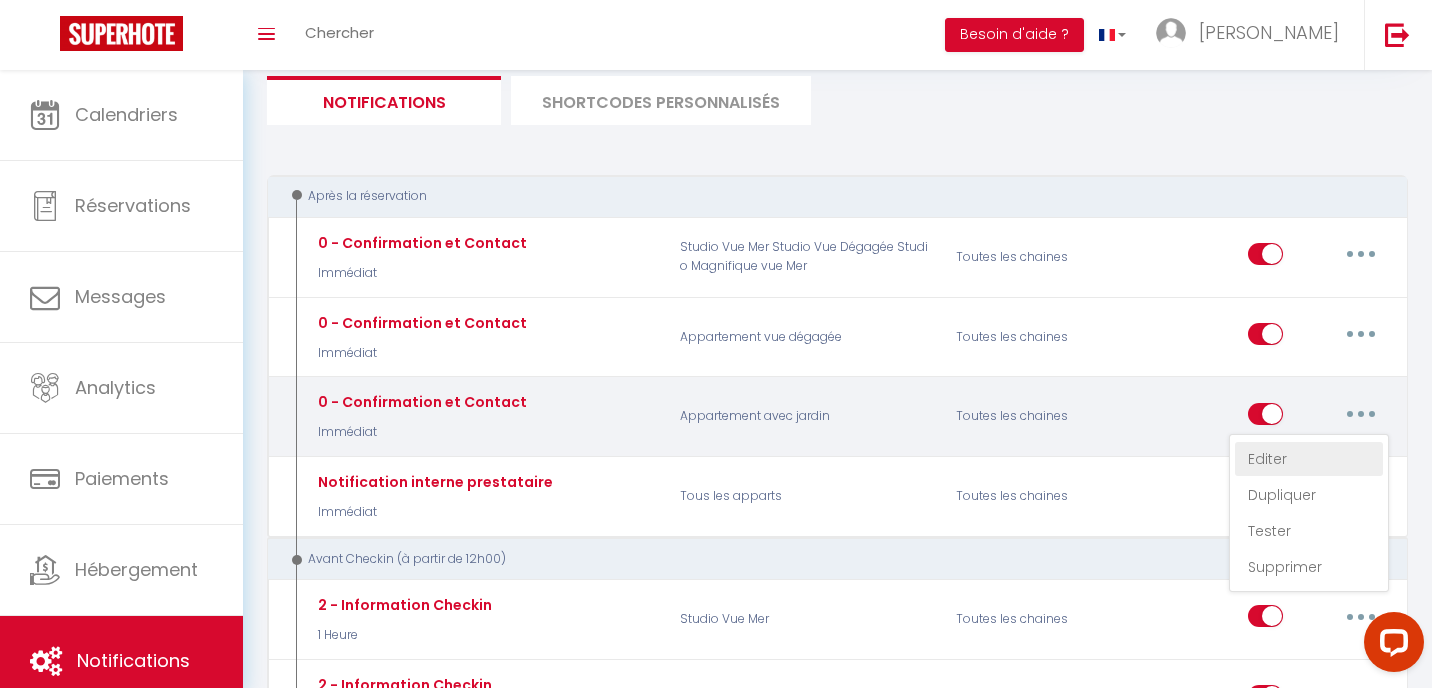 checkbox on "true" 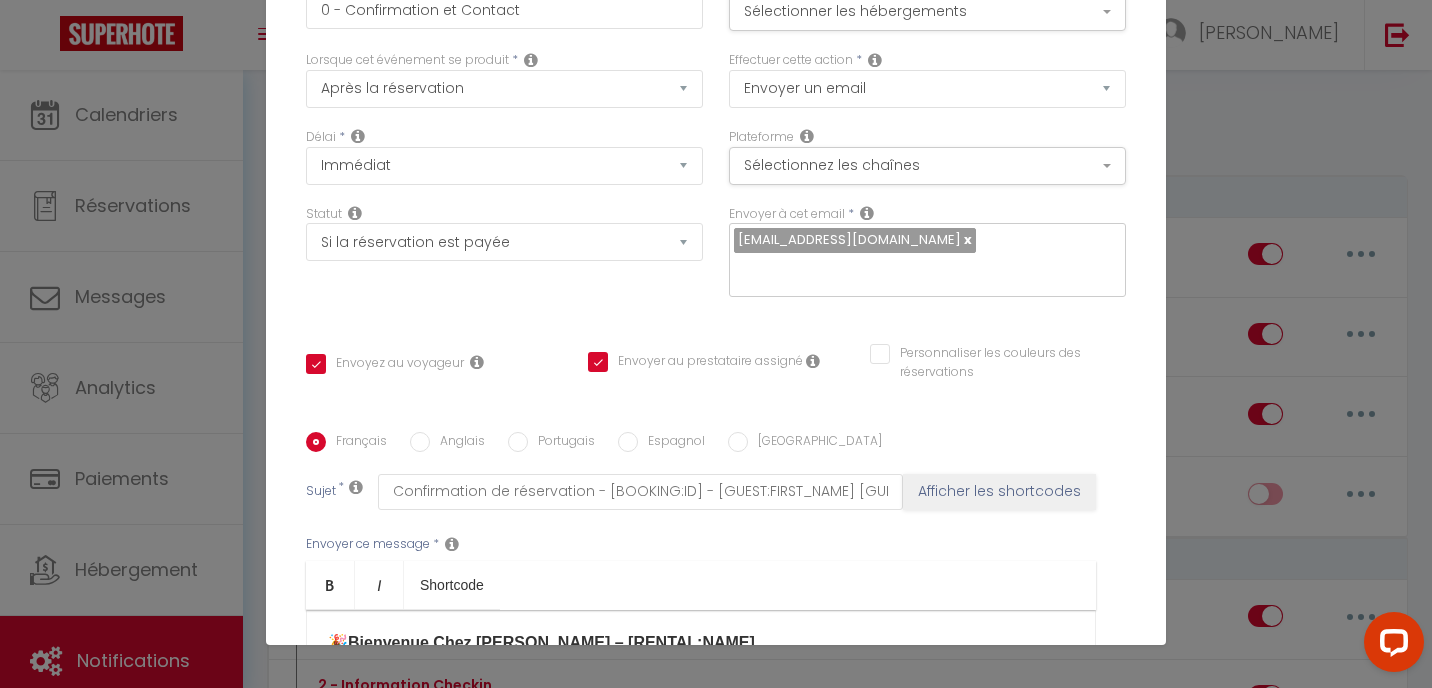 scroll, scrollTop: 0, scrollLeft: 0, axis: both 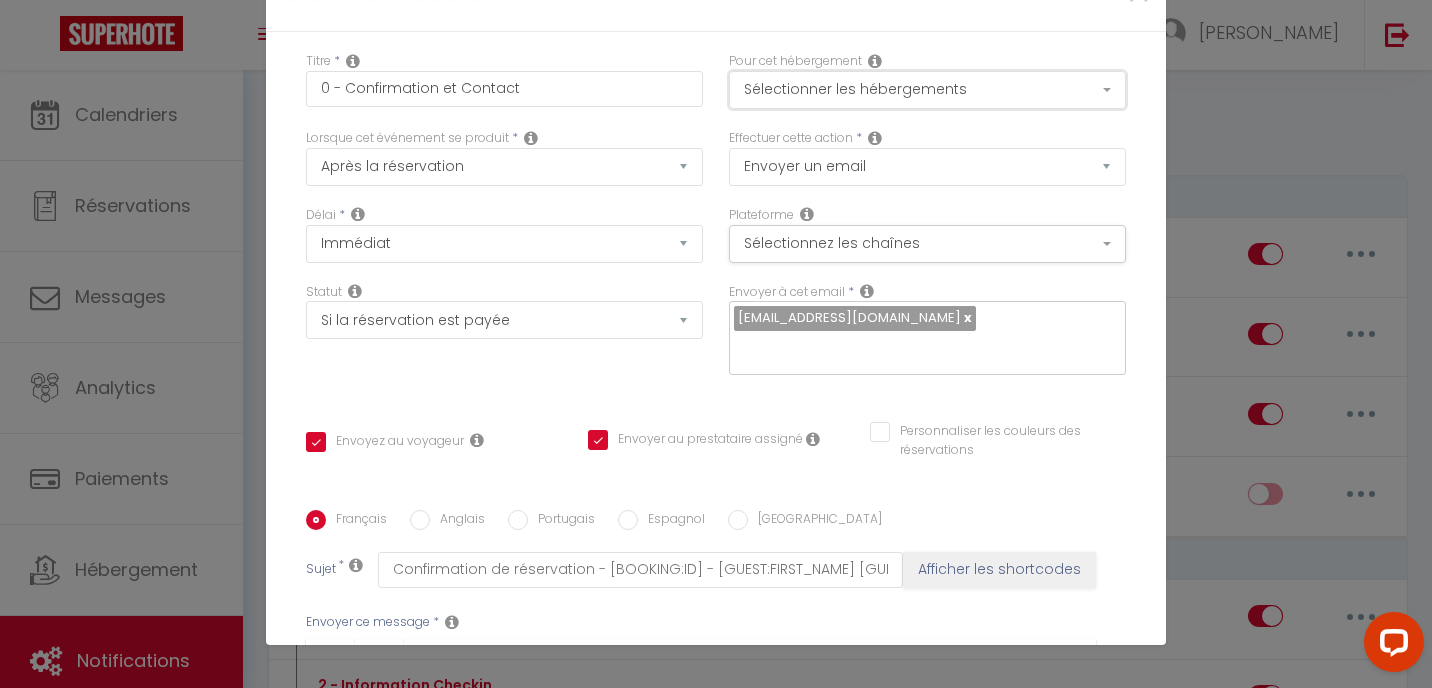 click on "Sélectionner les hébergements" at bounding box center (927, 90) 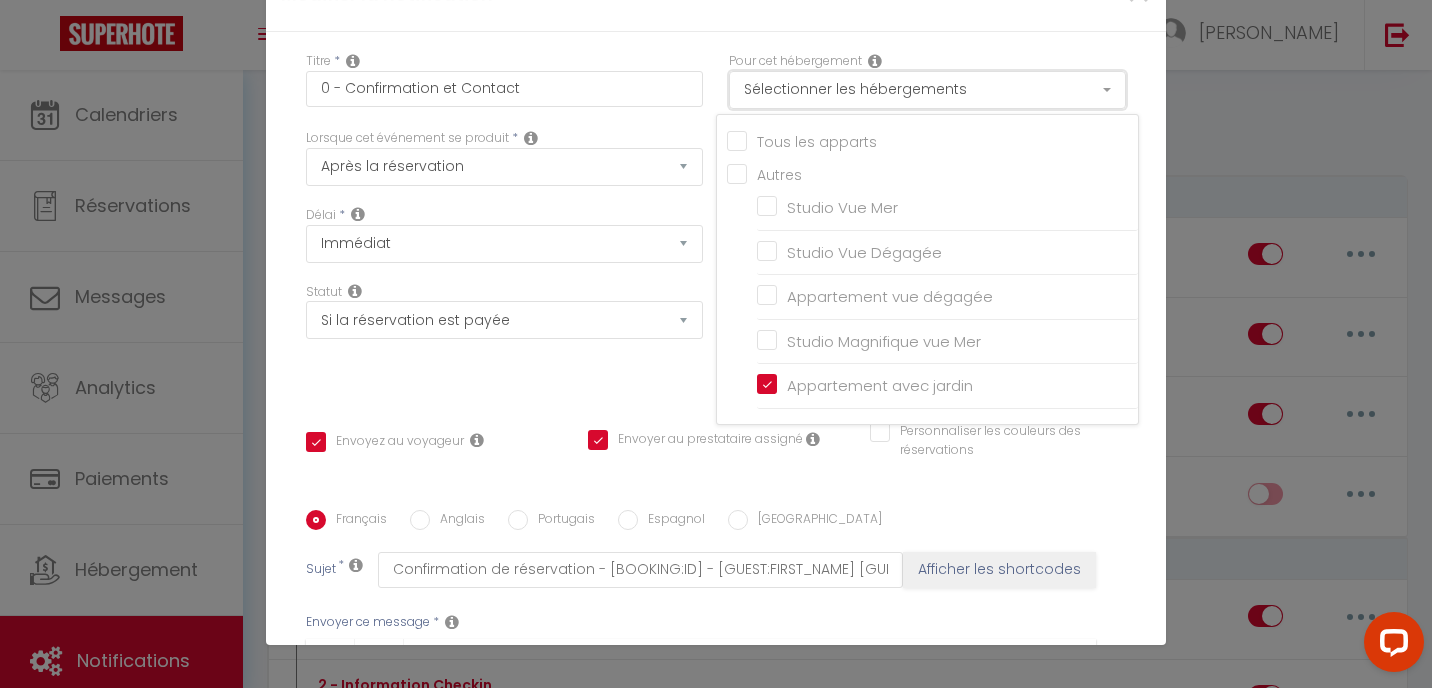 click on "Sélectionner les hébergements" at bounding box center [927, 90] 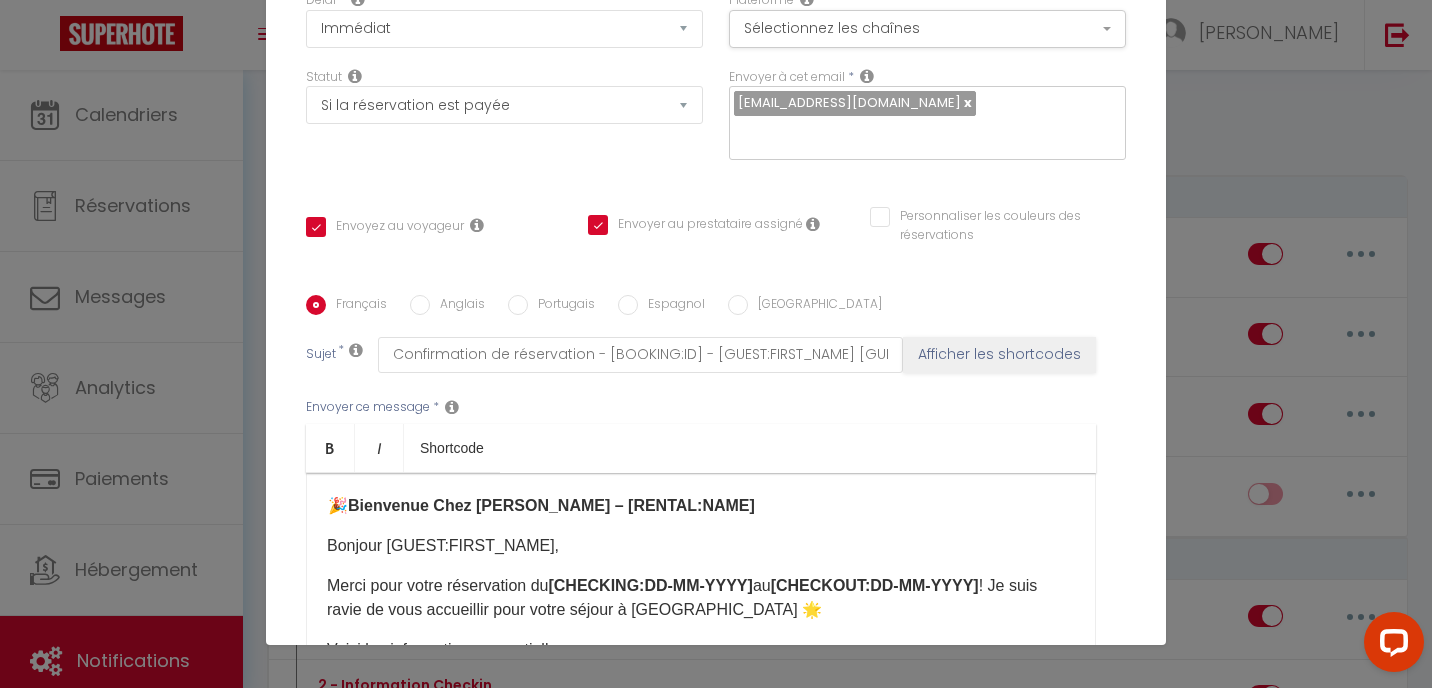 scroll, scrollTop: 376, scrollLeft: 0, axis: vertical 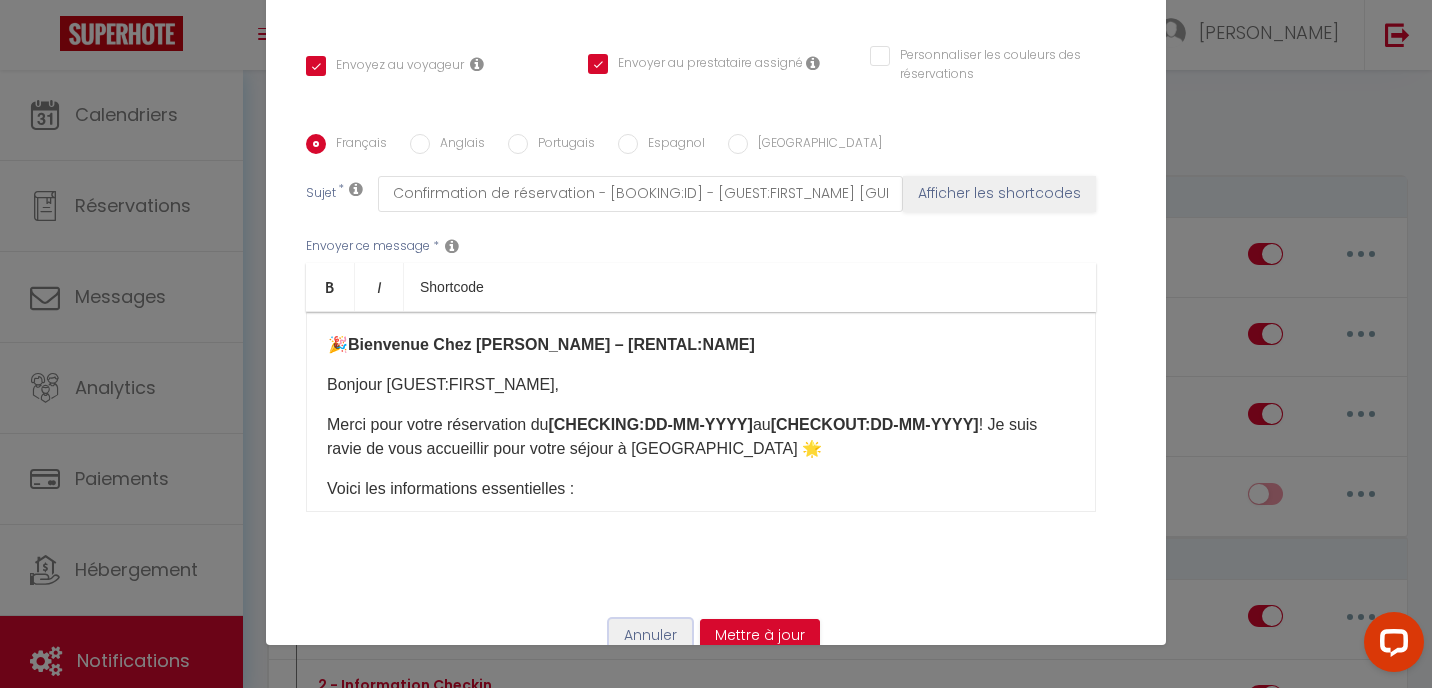 click on "Annuler" at bounding box center (650, 636) 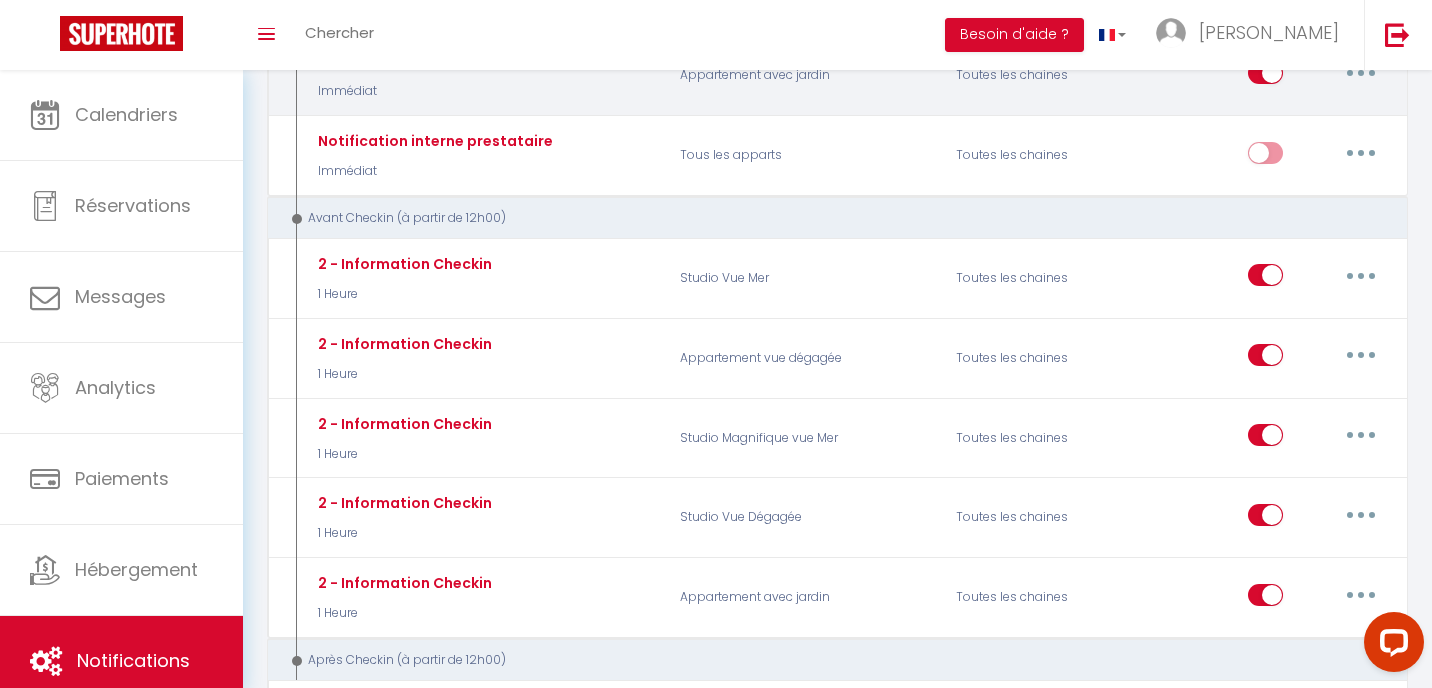 scroll, scrollTop: 476, scrollLeft: 0, axis: vertical 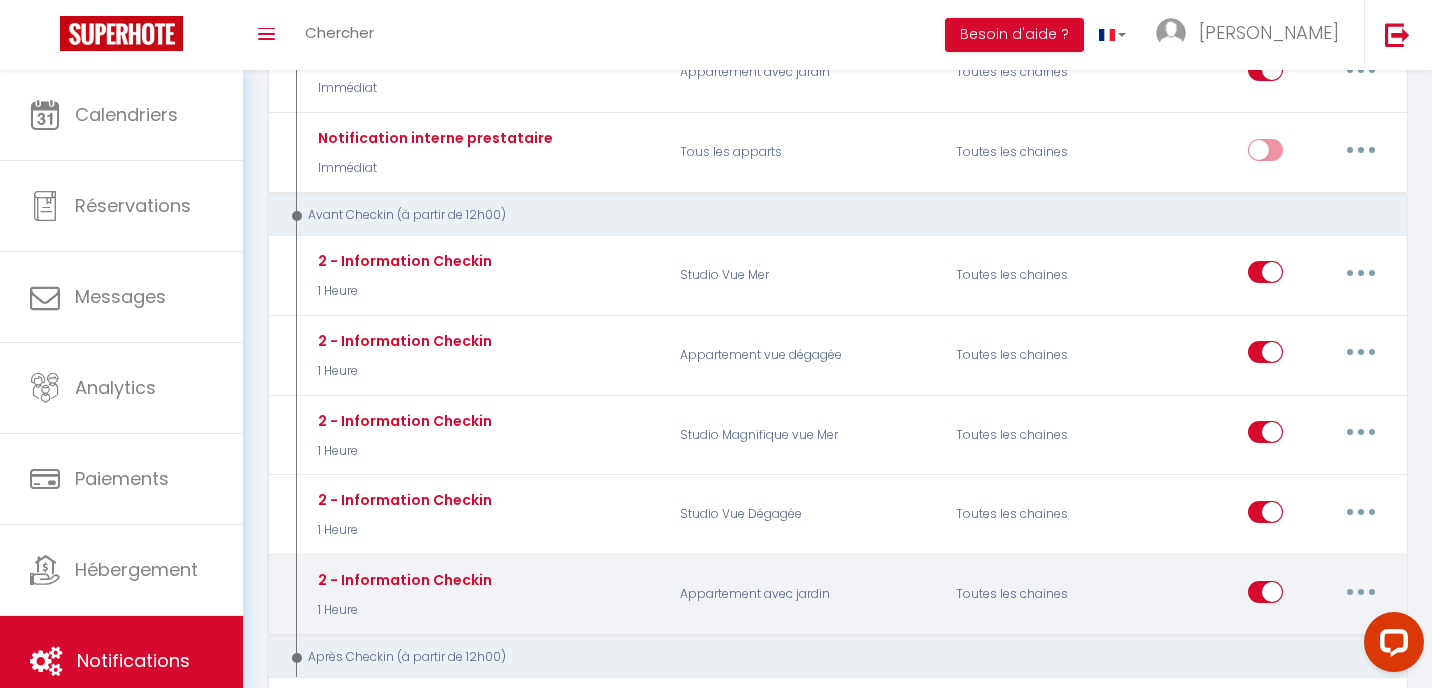 click at bounding box center (1361, 592) 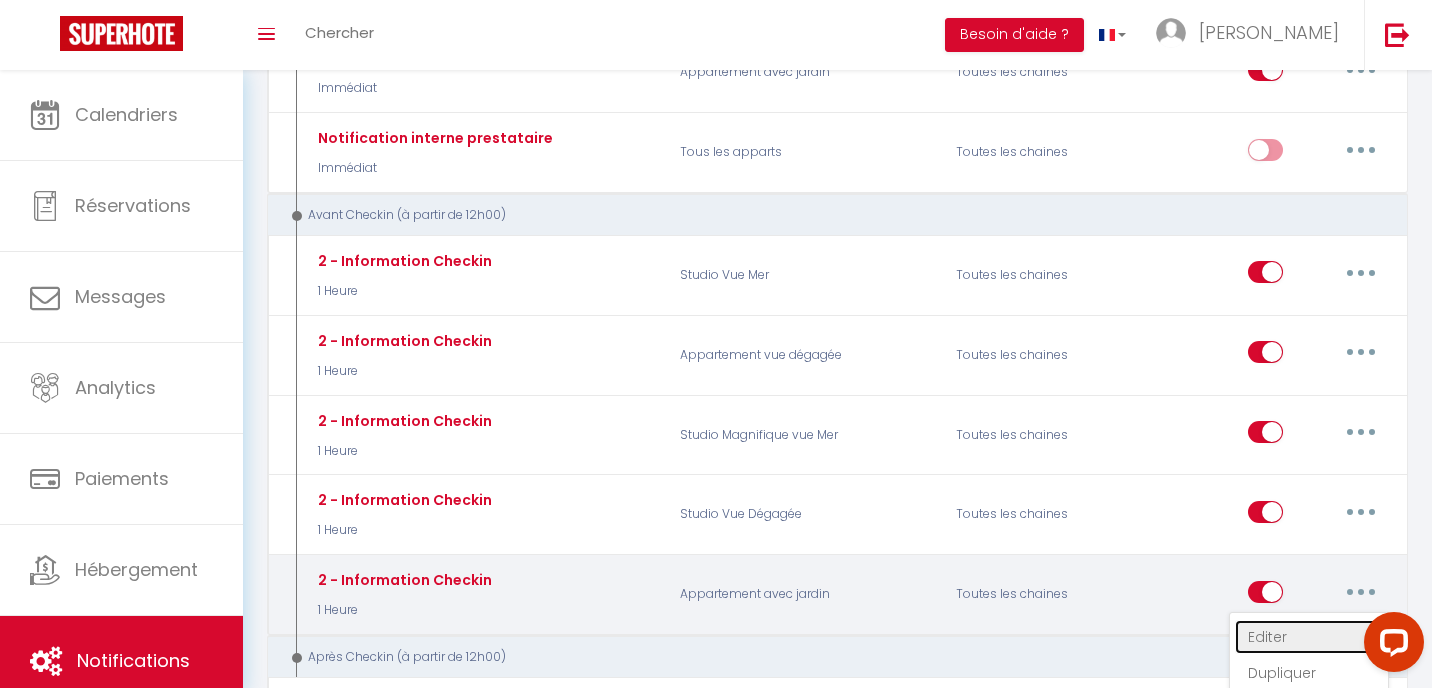 click on "Editer" at bounding box center [1309, 637] 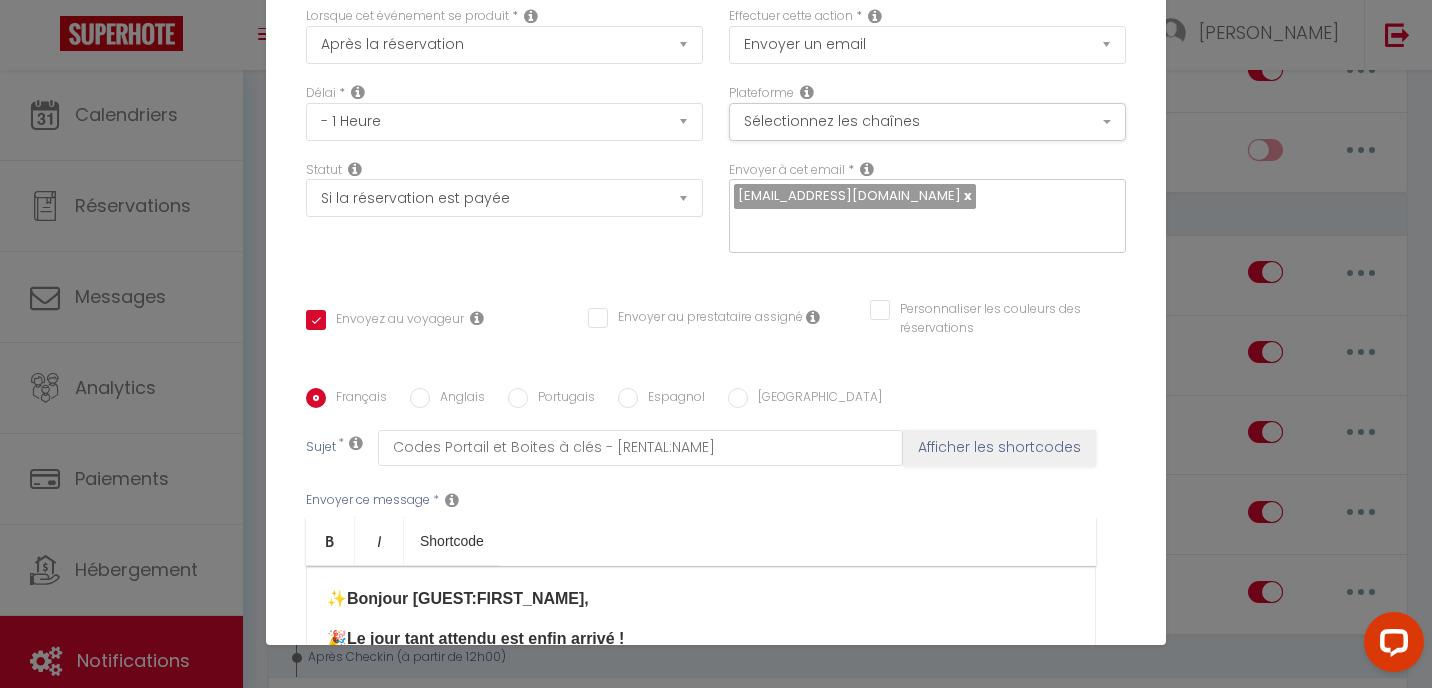 scroll, scrollTop: 0, scrollLeft: 0, axis: both 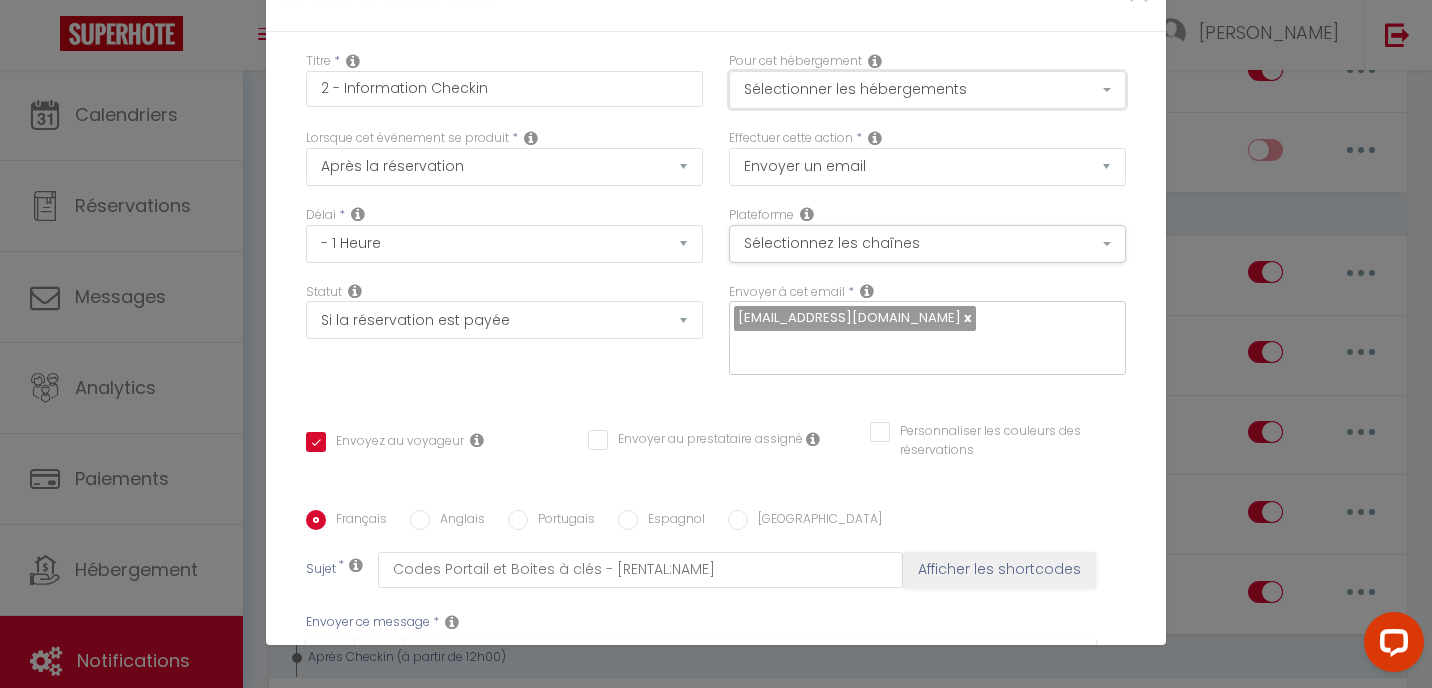 click on "Sélectionner les hébergements" at bounding box center [927, 90] 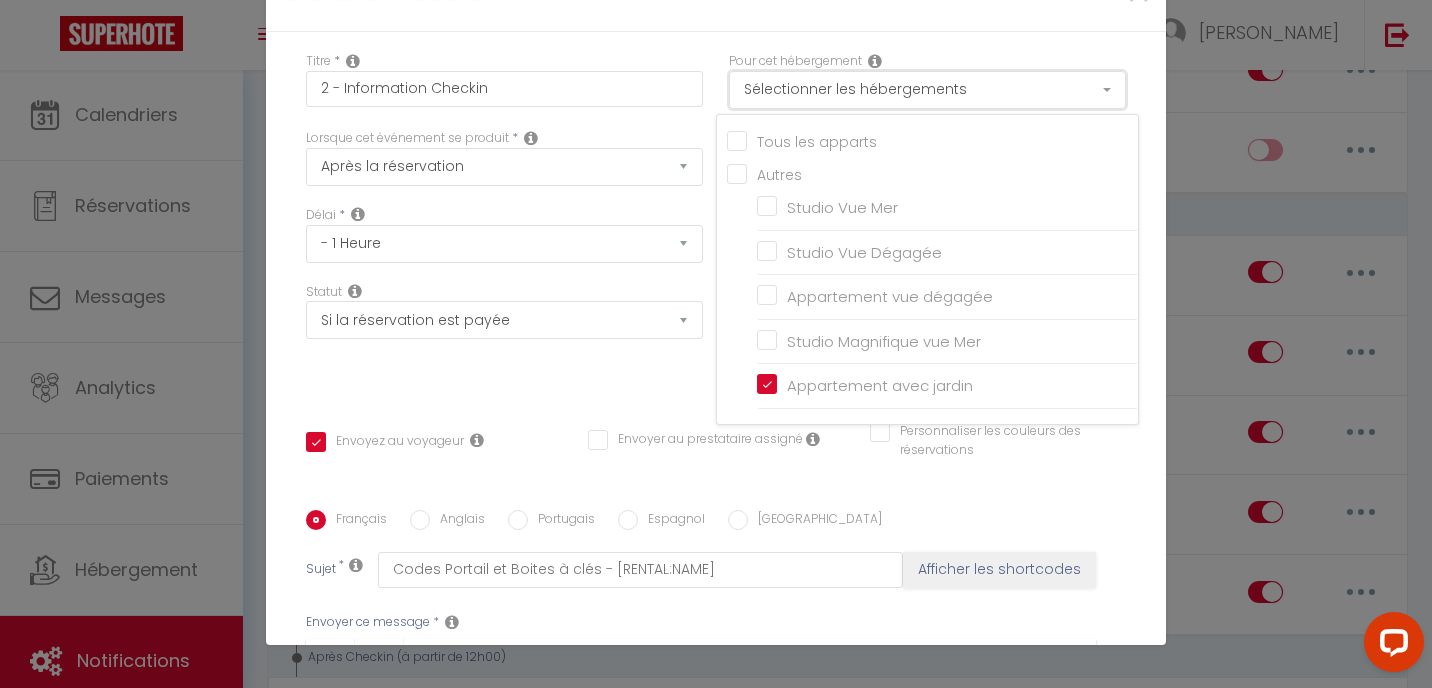 click on "Sélectionner les hébergements" at bounding box center [927, 90] 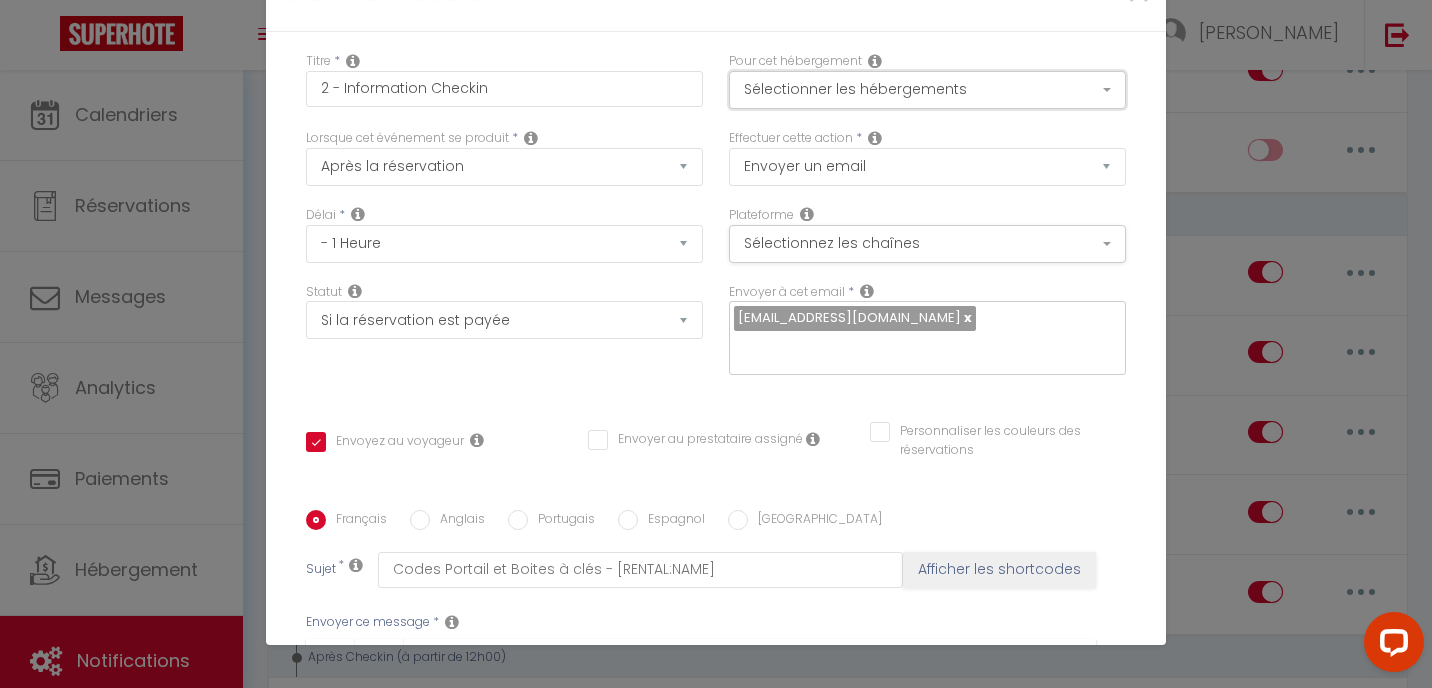 scroll, scrollTop: 0, scrollLeft: 0, axis: both 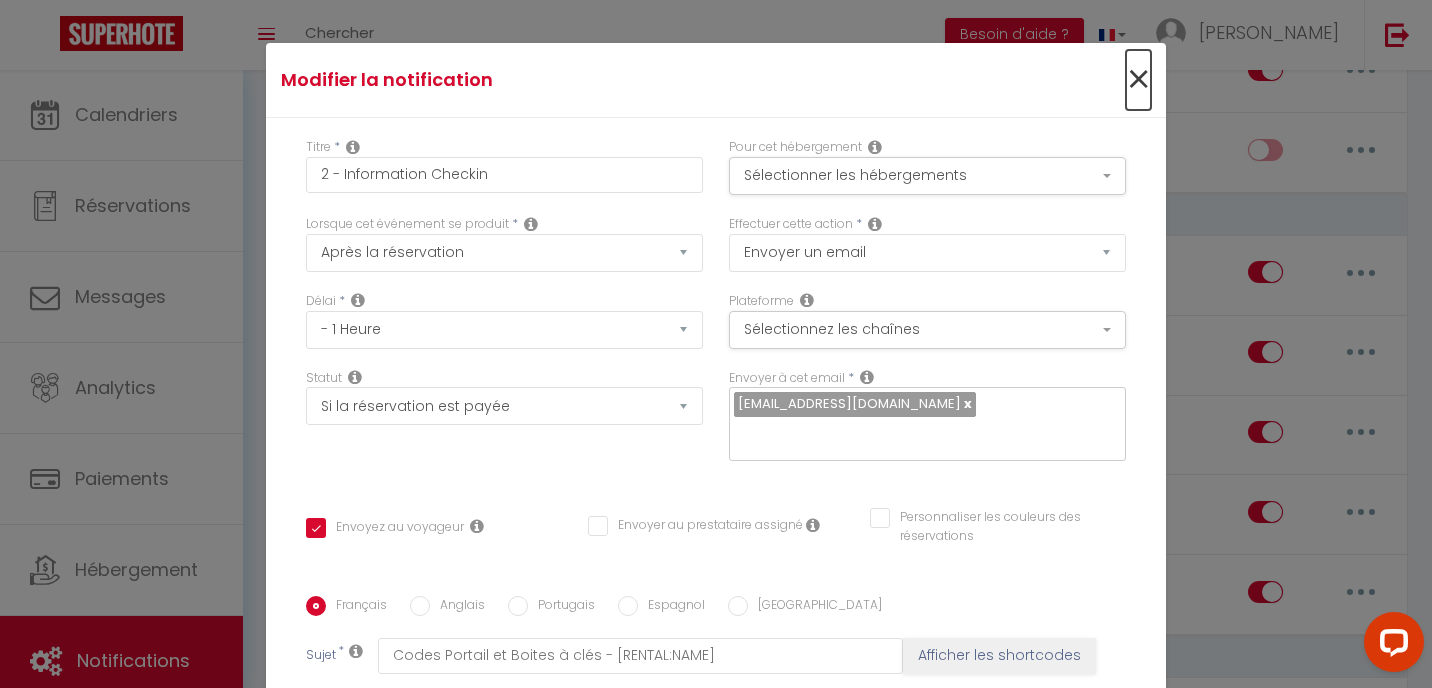 click on "×" at bounding box center (1138, 80) 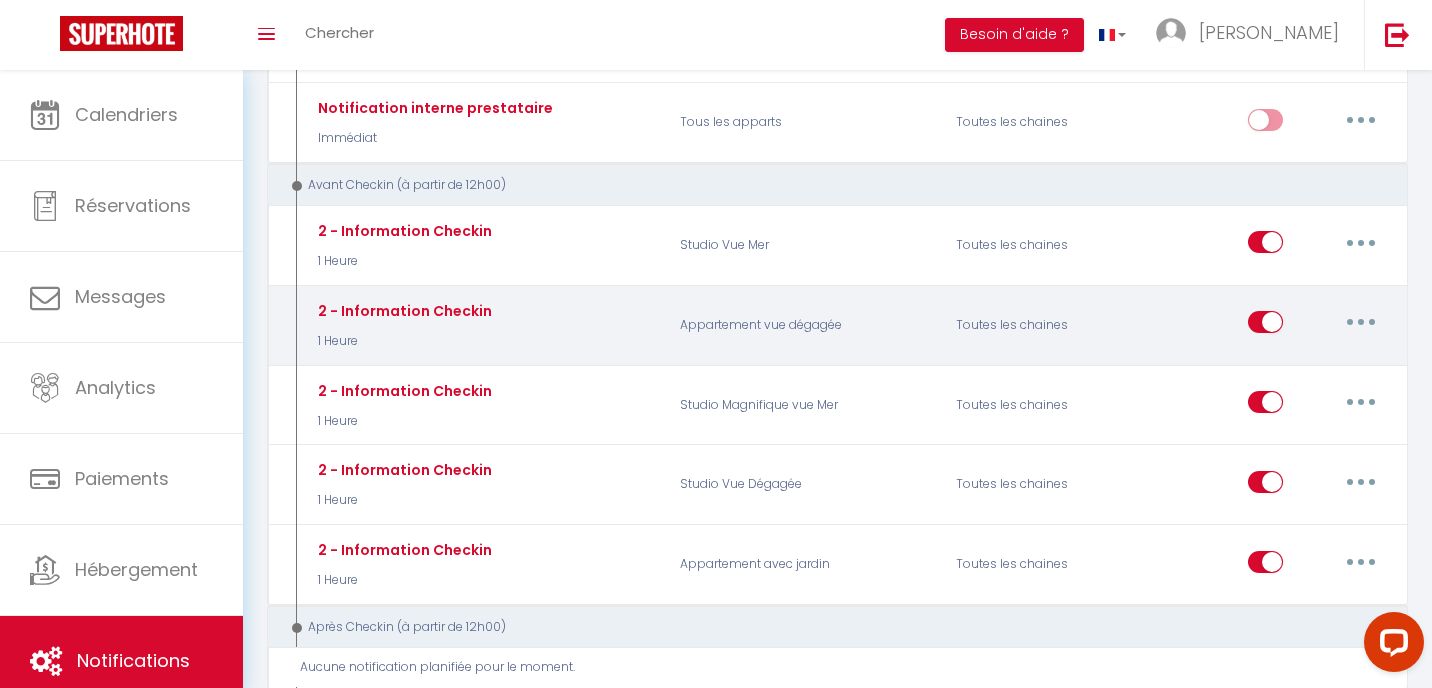 scroll, scrollTop: 521, scrollLeft: 0, axis: vertical 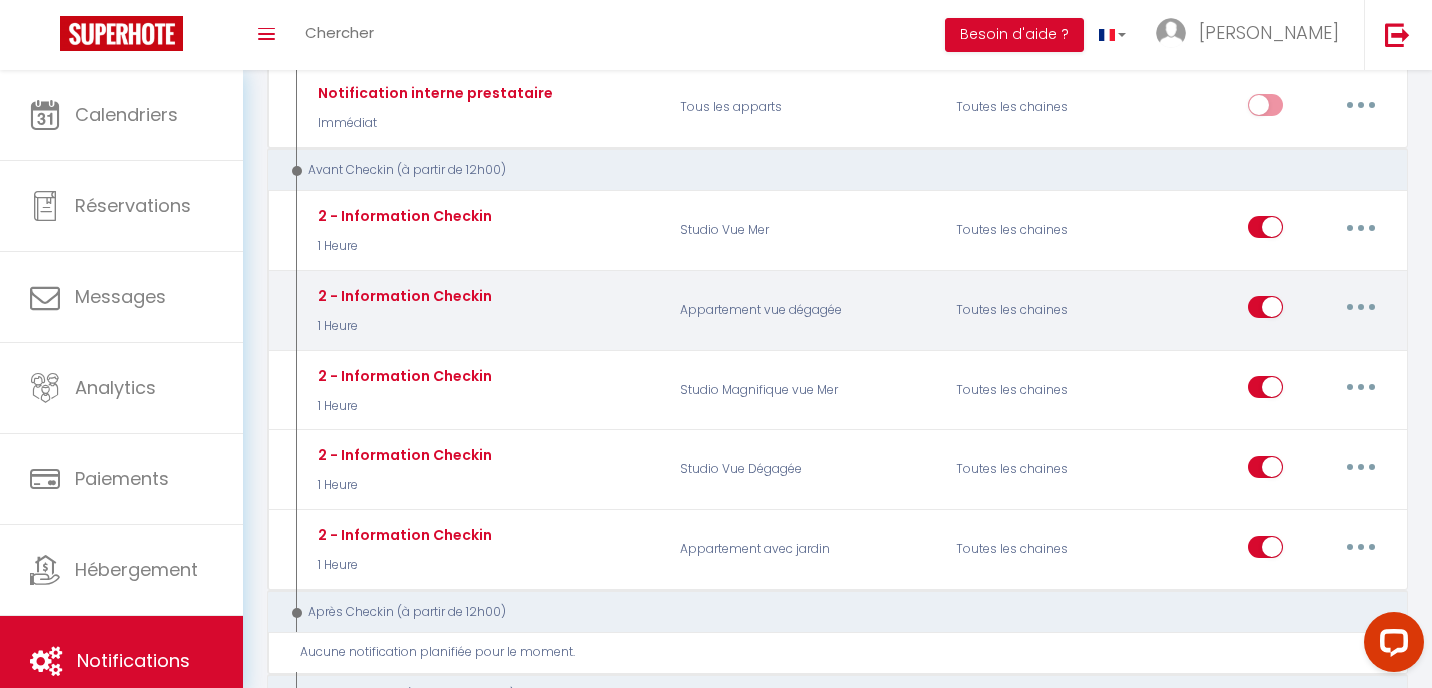 click at bounding box center [1361, 307] 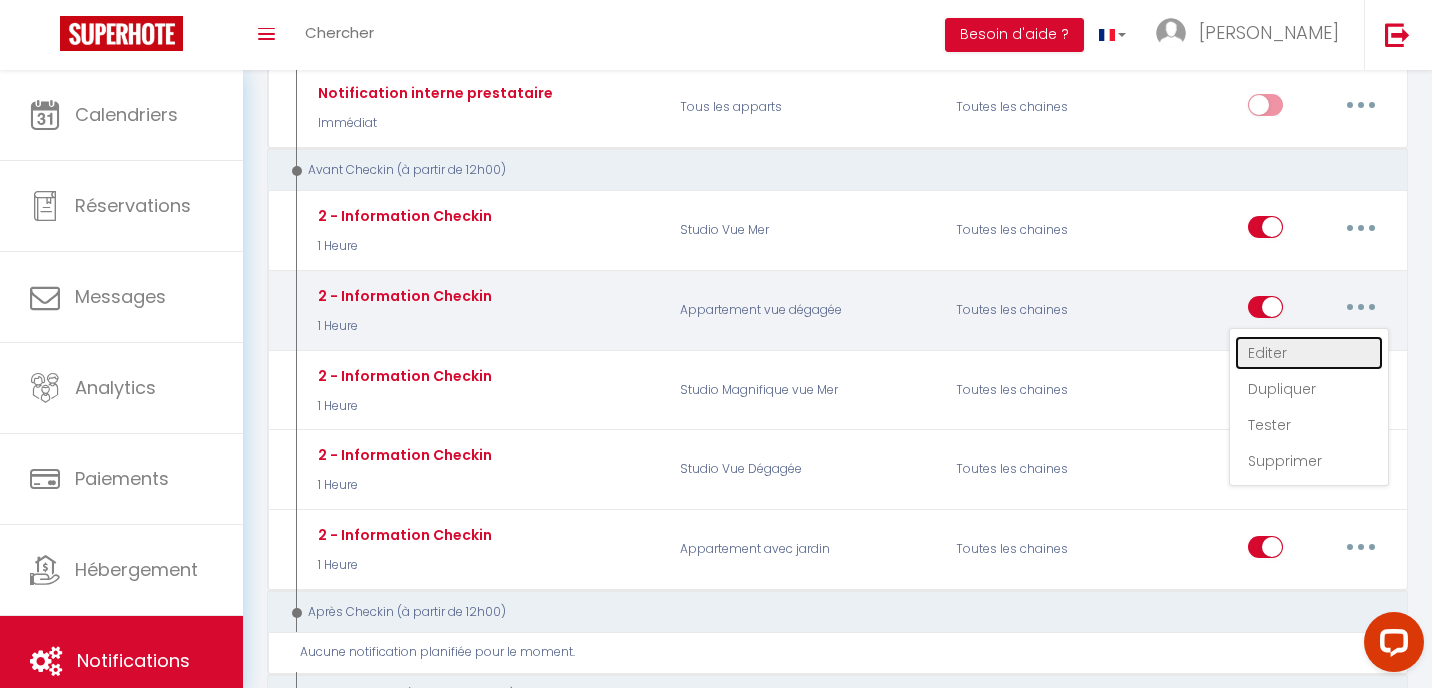 click on "Editer" at bounding box center [1309, 353] 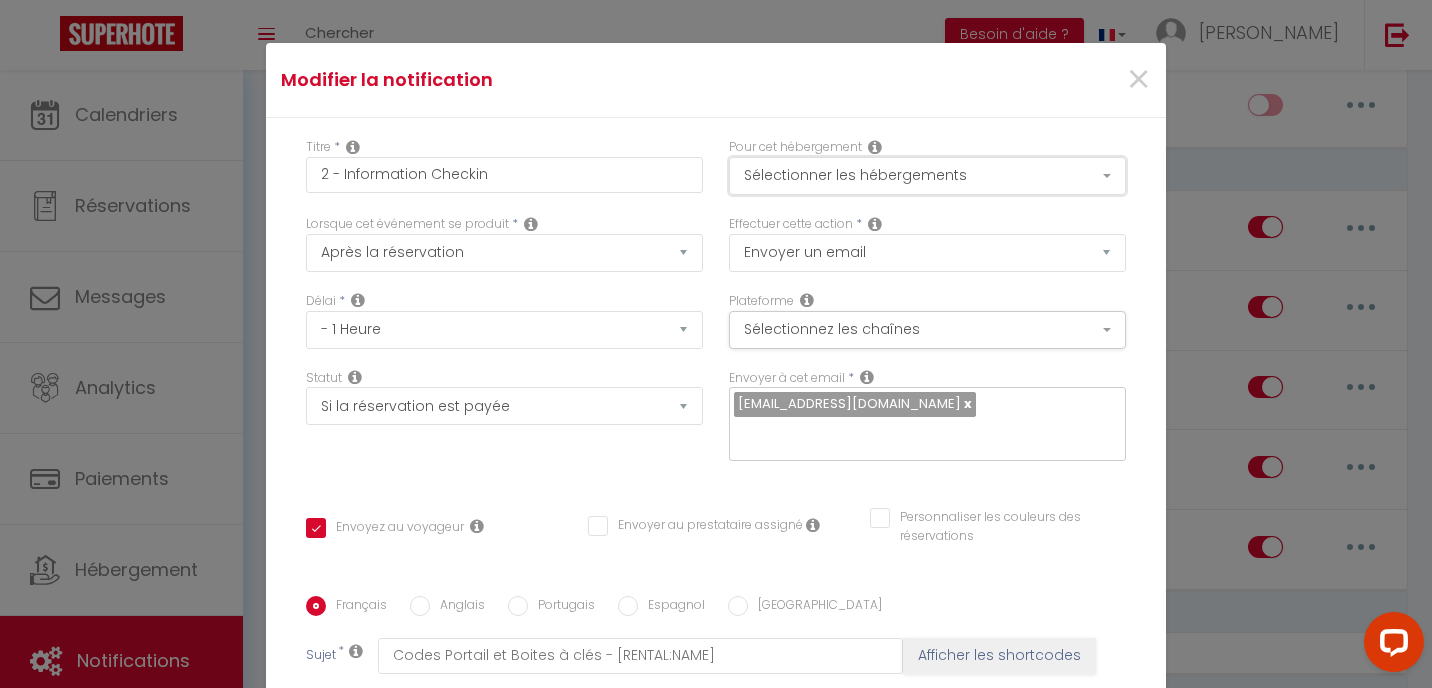 click on "Sélectionner les hébergements" at bounding box center (927, 176) 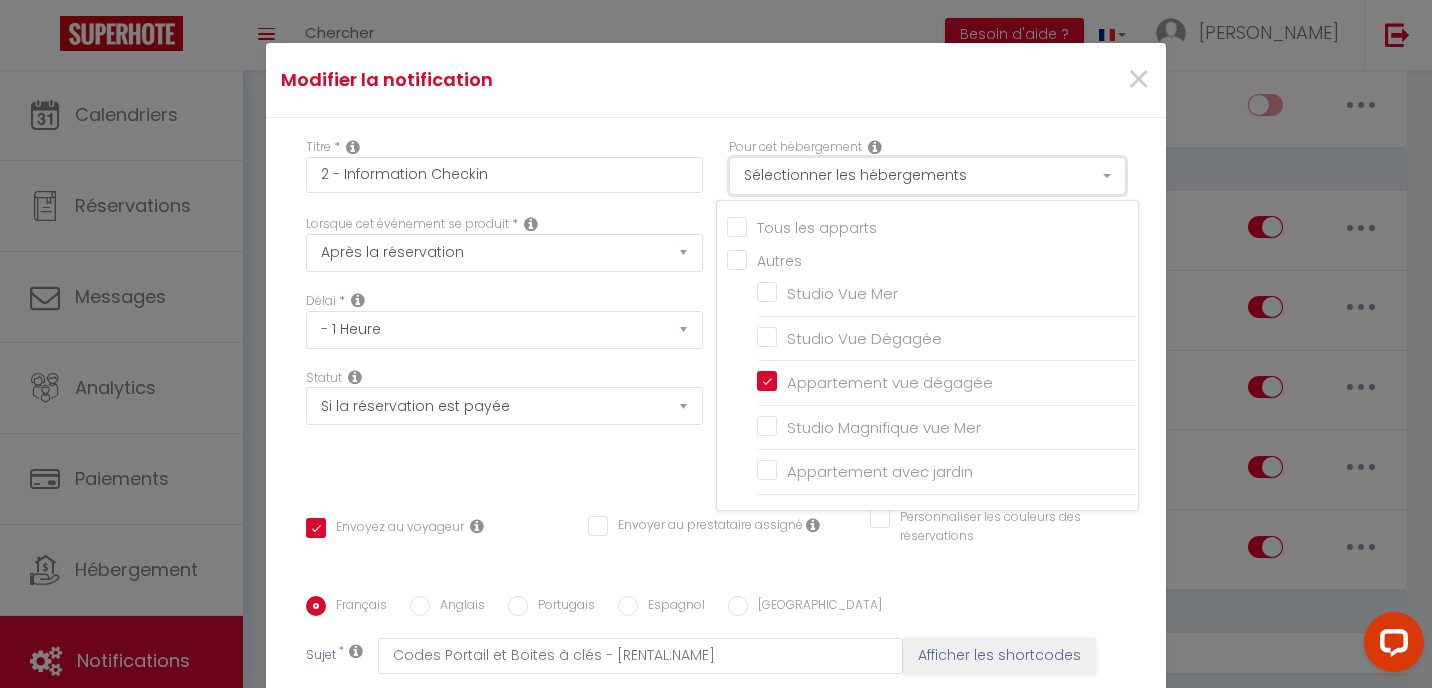 click on "Sélectionner les hébergements" at bounding box center [927, 176] 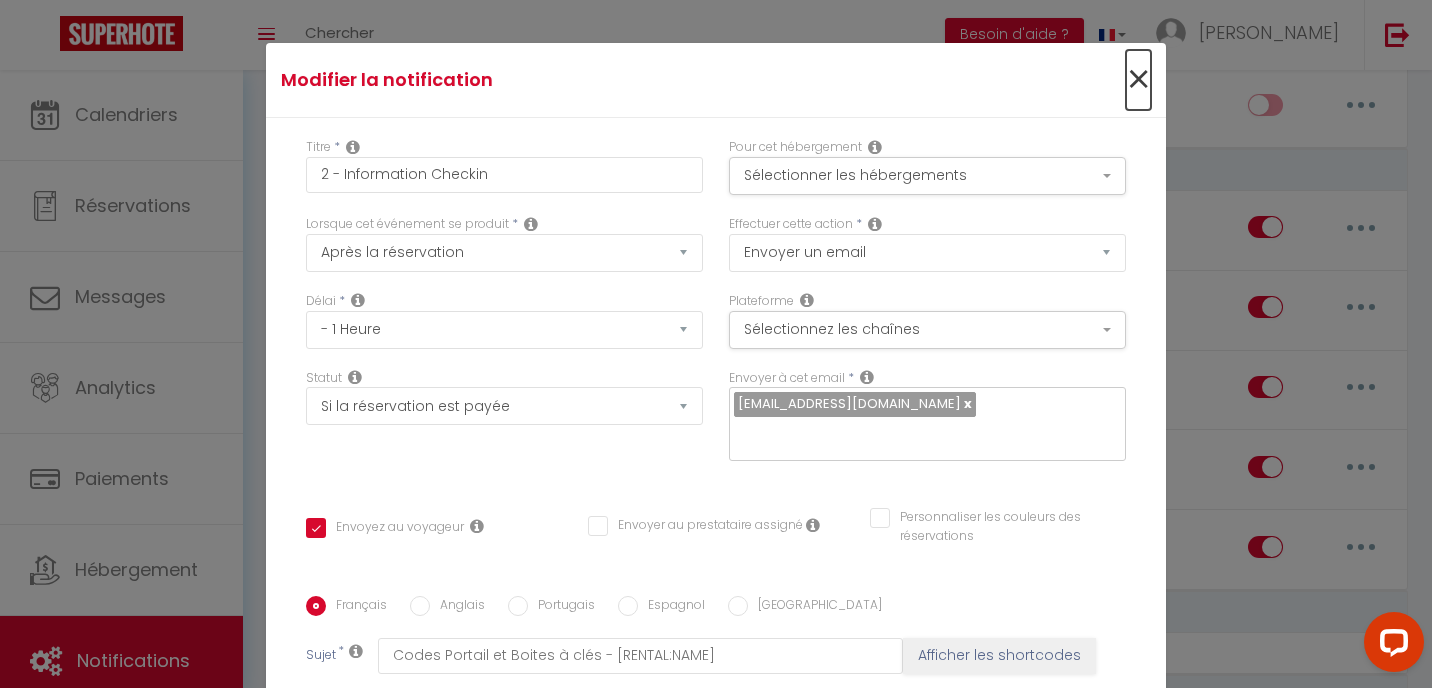 click on "×" at bounding box center (1138, 80) 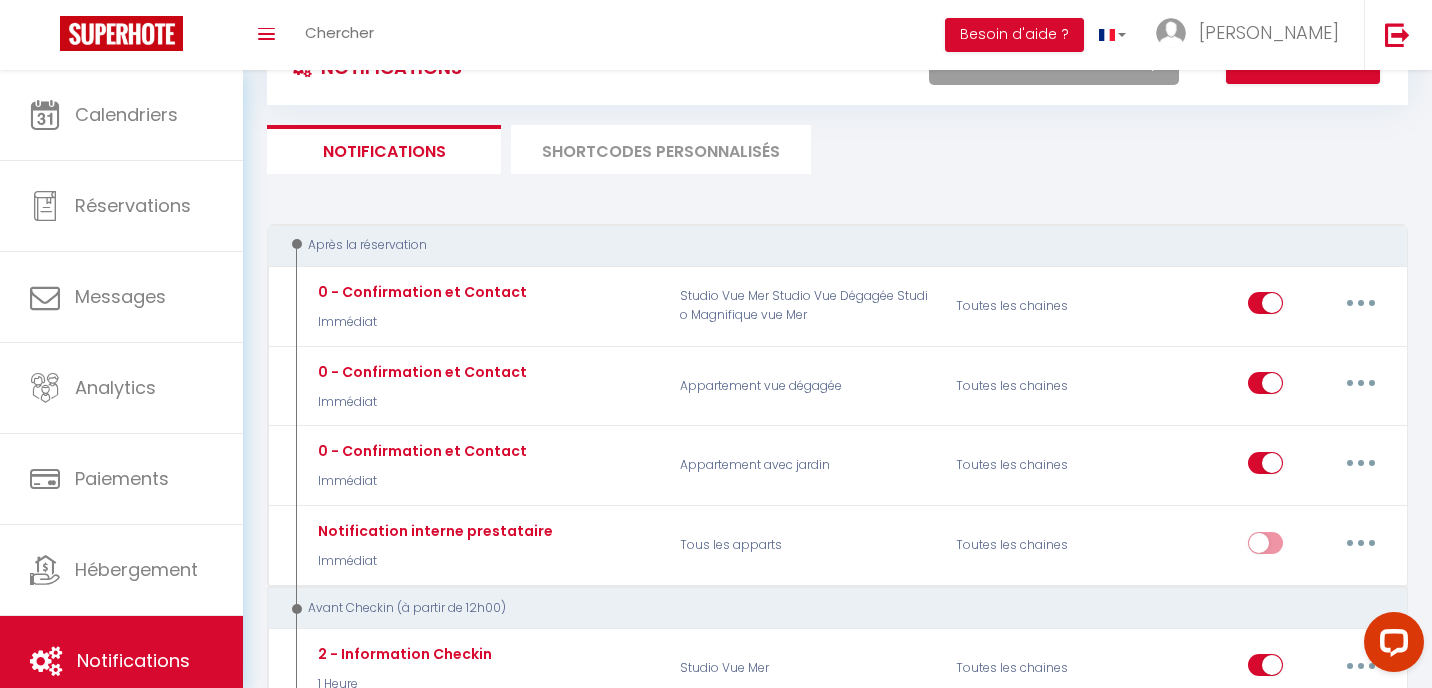 scroll, scrollTop: 0, scrollLeft: 0, axis: both 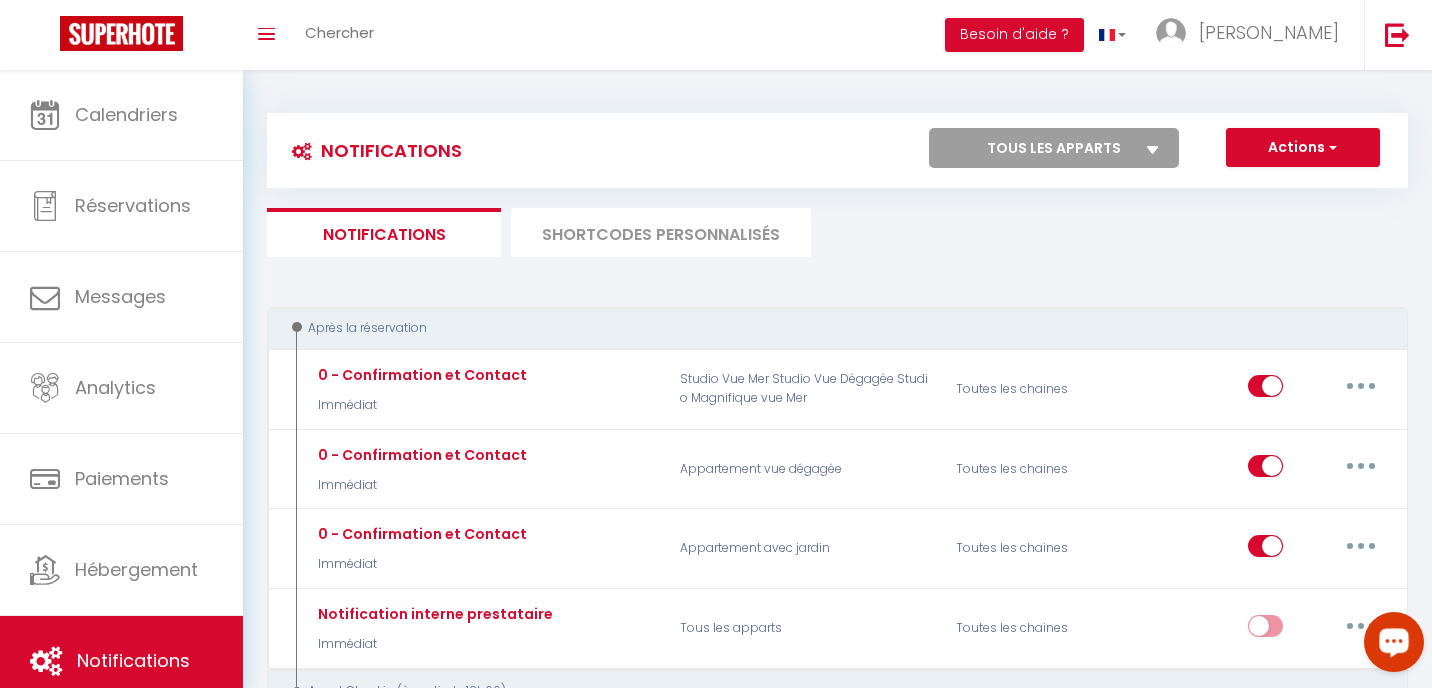 click 